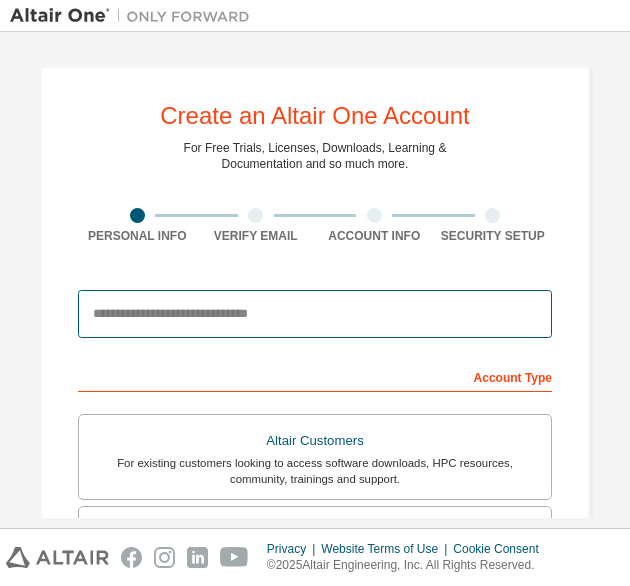 scroll, scrollTop: 0, scrollLeft: 0, axis: both 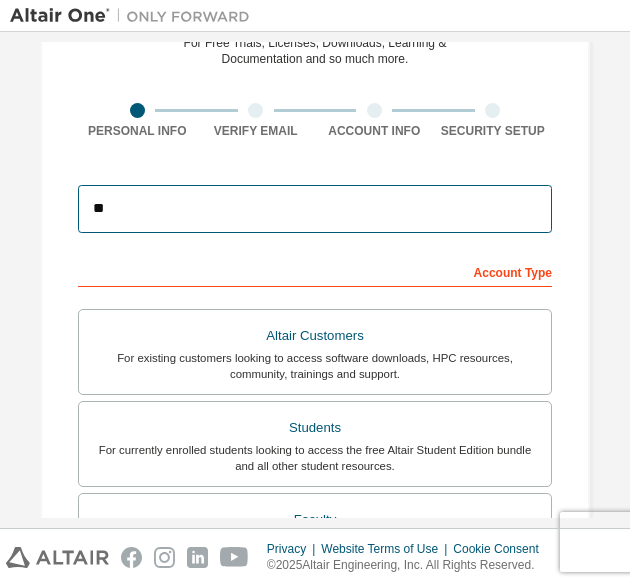 type on "*" 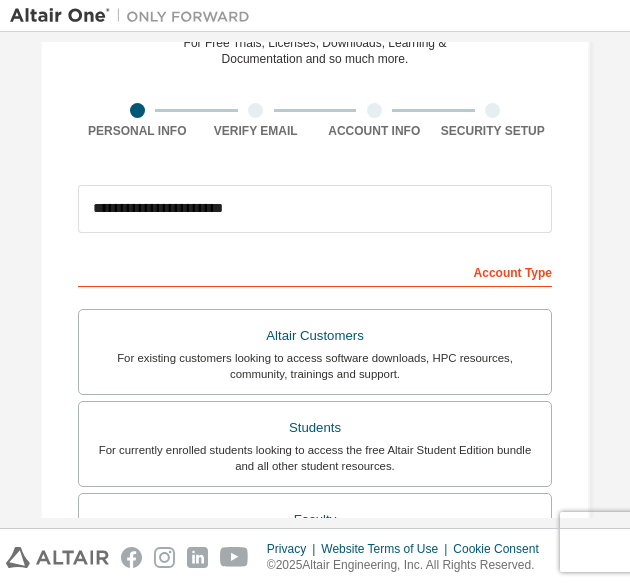 type on "******" 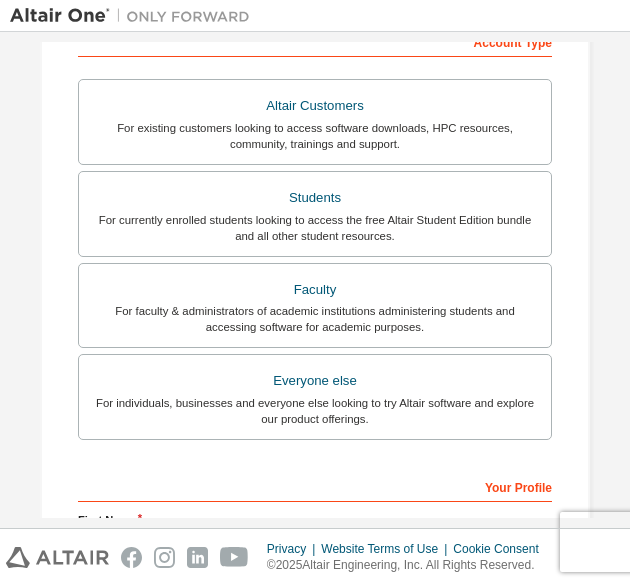 scroll, scrollTop: 336, scrollLeft: 0, axis: vertical 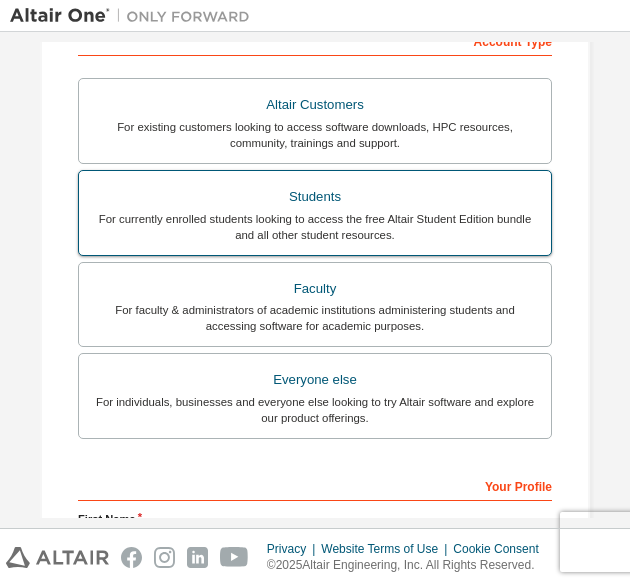 click on "For currently enrolled students looking to access the free Altair Student Edition bundle and all other student resources." at bounding box center [315, 227] 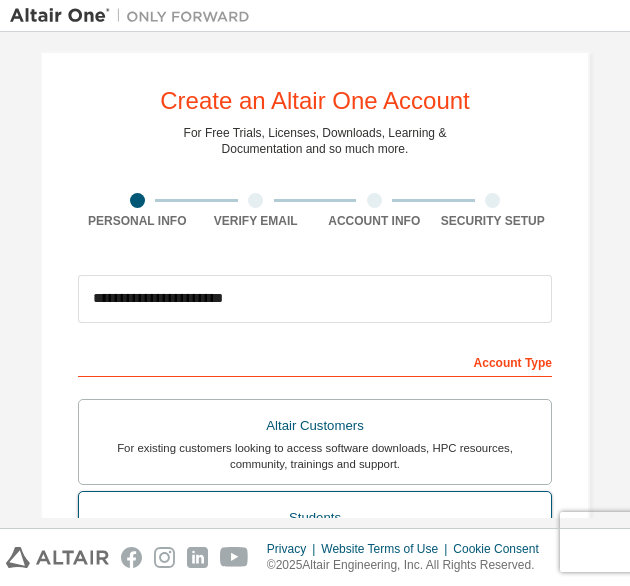 scroll, scrollTop: 0, scrollLeft: 0, axis: both 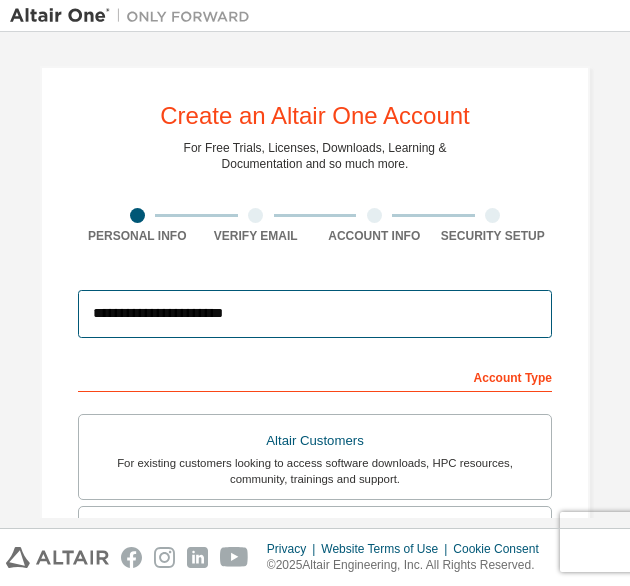 click on "**********" at bounding box center [315, 314] 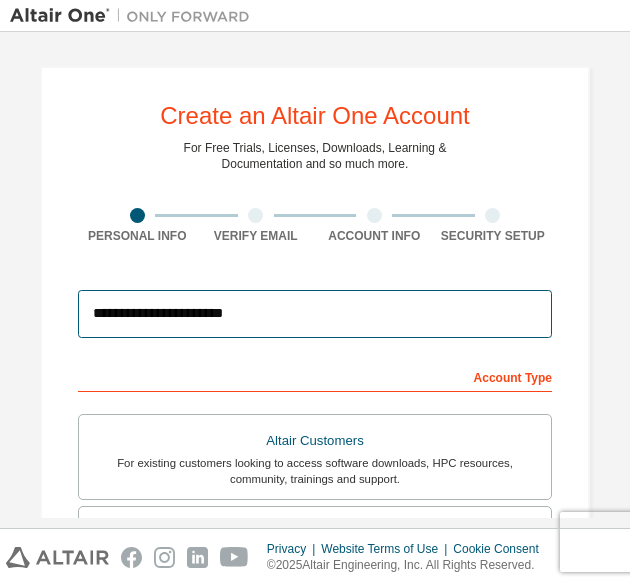click on "**********" at bounding box center [315, 314] 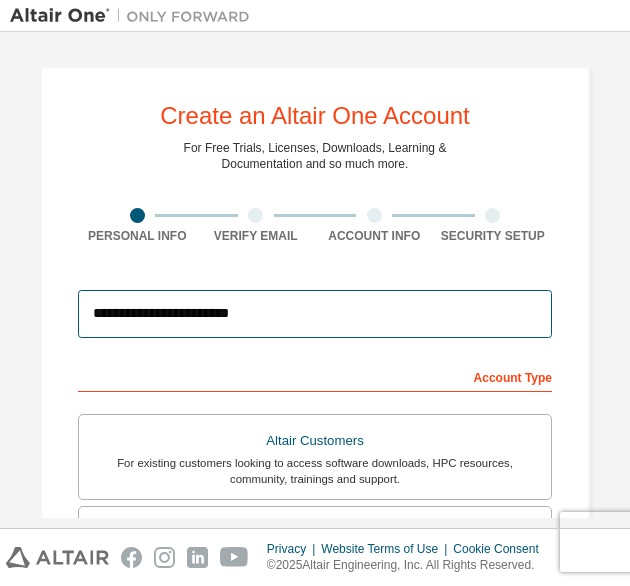 click on "**********" at bounding box center (315, 314) 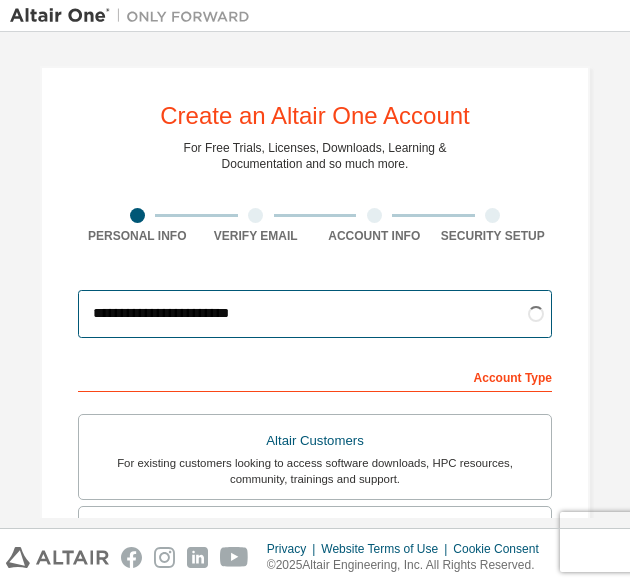 type on "**********" 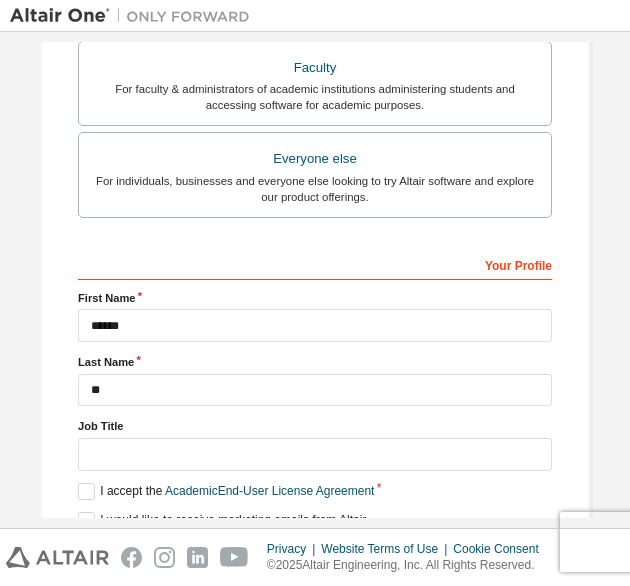 scroll, scrollTop: 642, scrollLeft: 0, axis: vertical 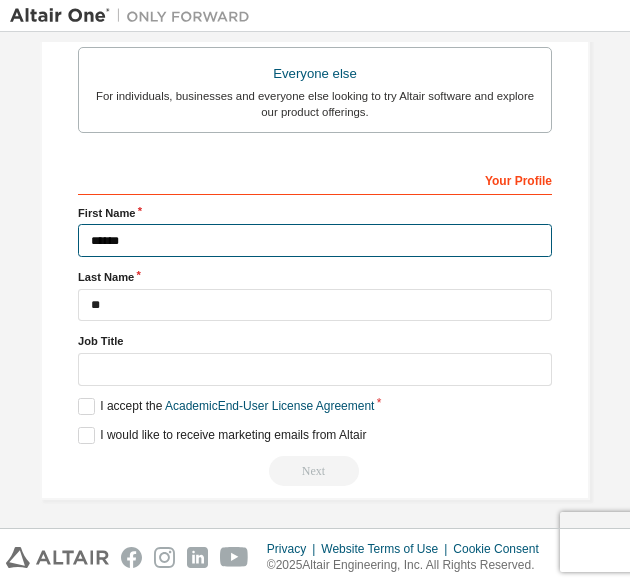 click on "******" at bounding box center (315, 240) 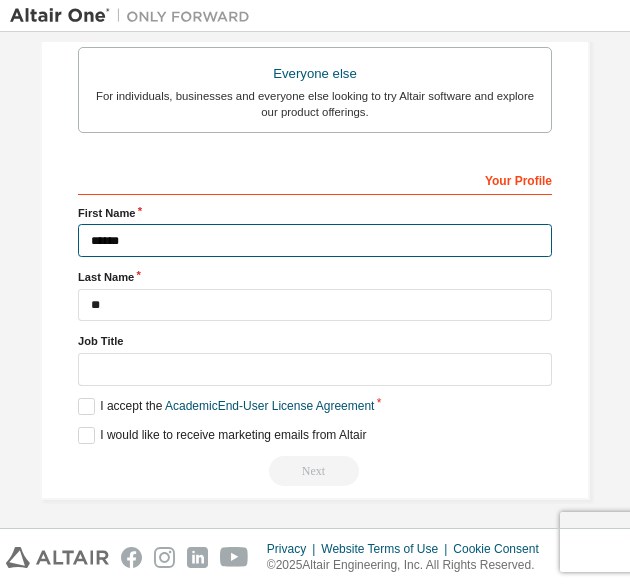 scroll, scrollTop: 693, scrollLeft: 0, axis: vertical 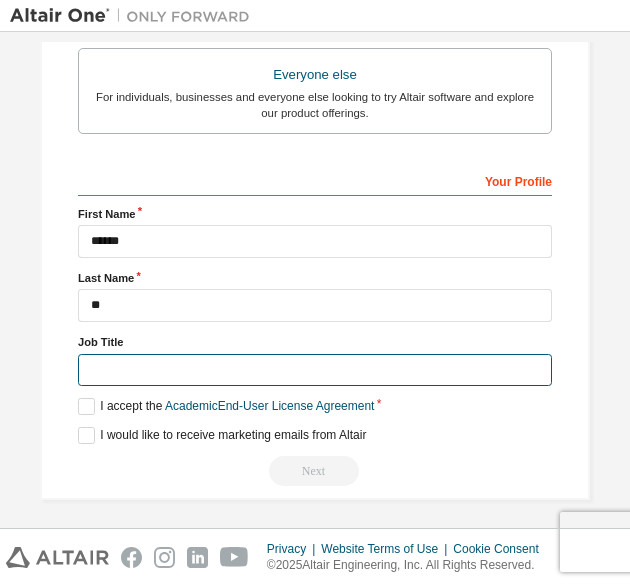 click at bounding box center [315, 370] 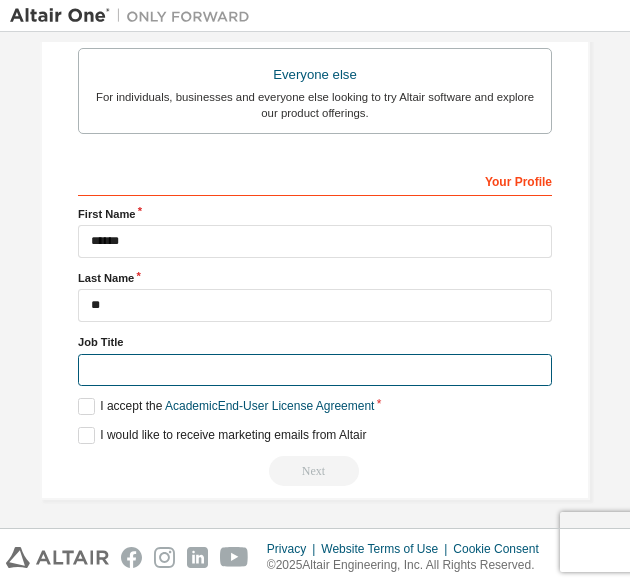 scroll, scrollTop: 641, scrollLeft: 0, axis: vertical 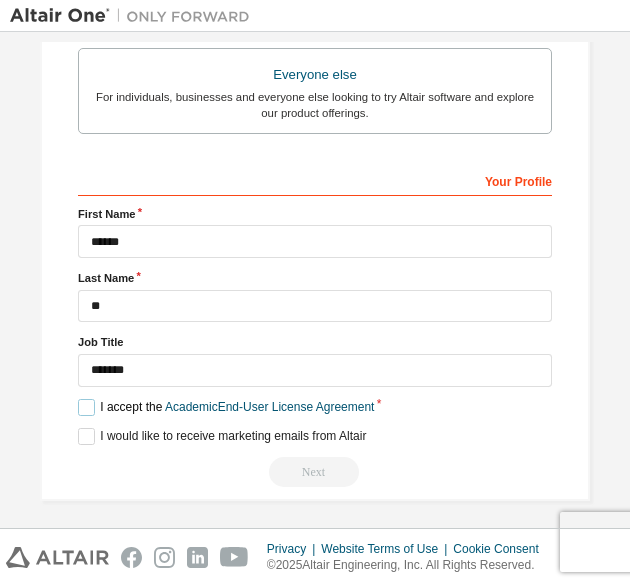 click on "I accept the   Academic   End-User License Agreement" at bounding box center (226, 407) 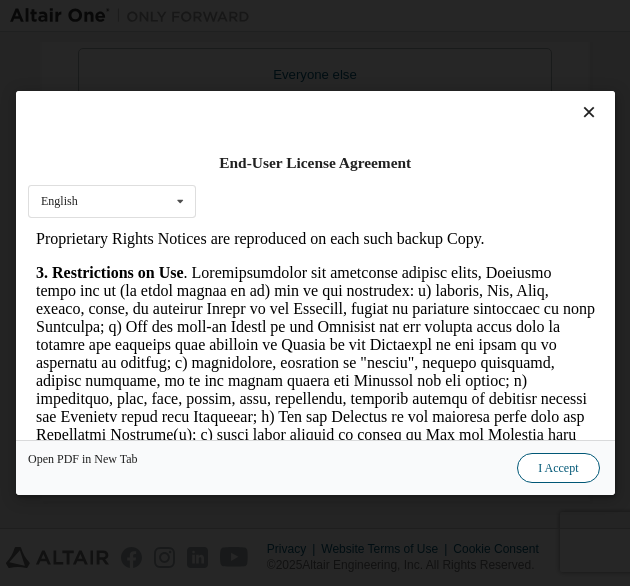 scroll, scrollTop: 1916, scrollLeft: 0, axis: vertical 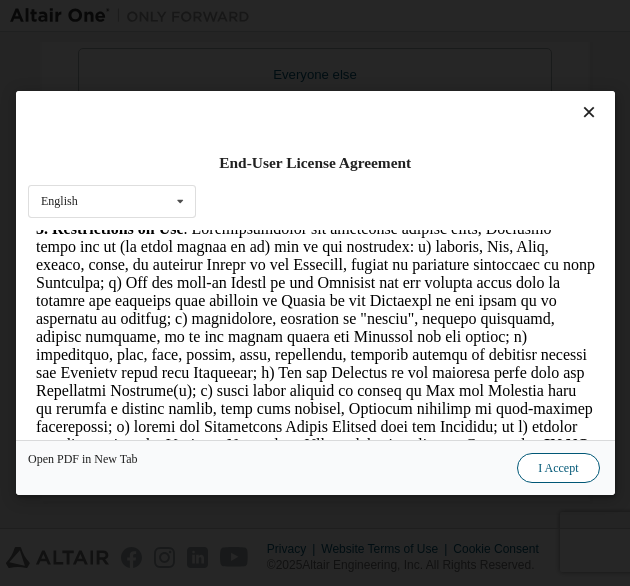 click on "I Accept" at bounding box center (558, 468) 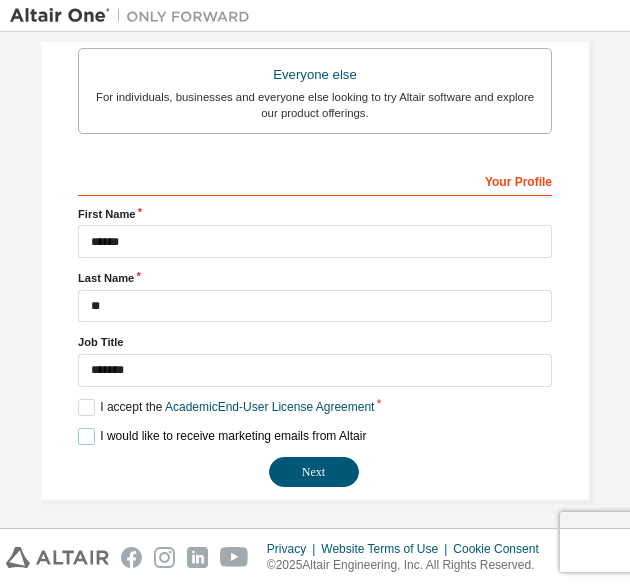 click on "I would like to receive marketing emails from Altair" at bounding box center (222, 436) 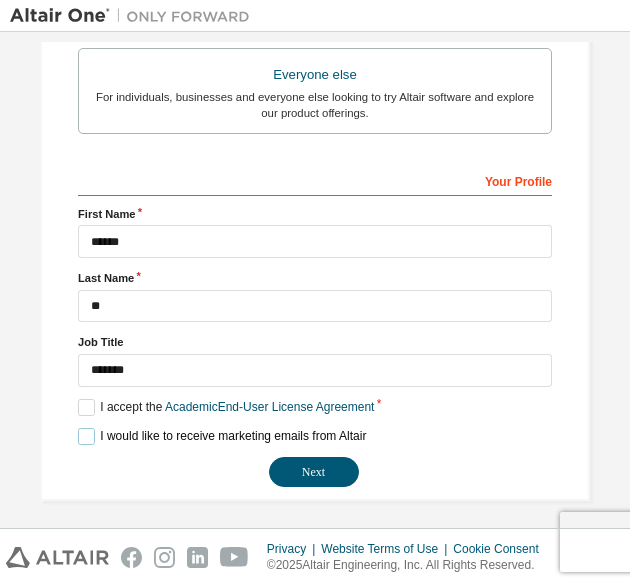 click on "I would like to receive marketing emails from Altair" at bounding box center (222, 436) 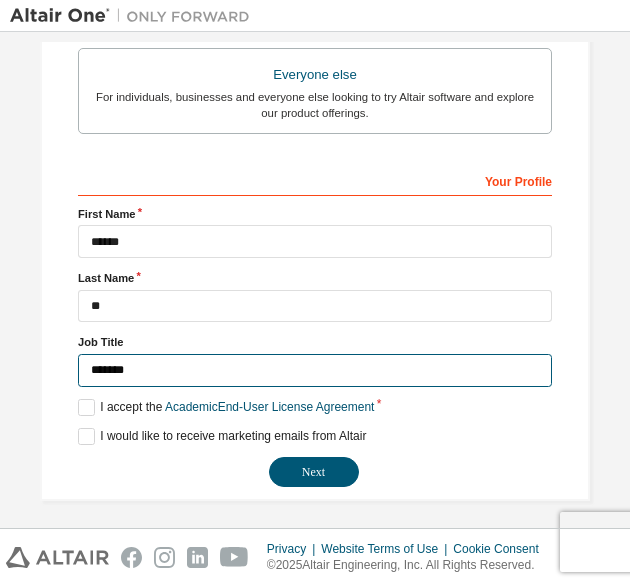 click on "*******" at bounding box center (315, 370) 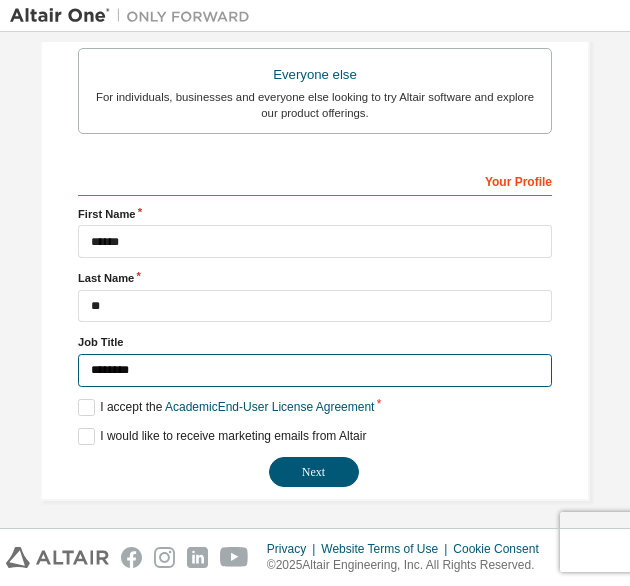 type on "*******" 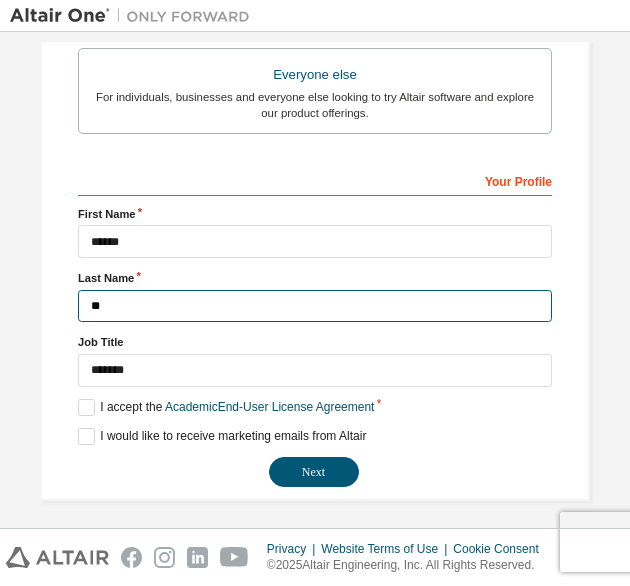click on "**" at bounding box center (315, 306) 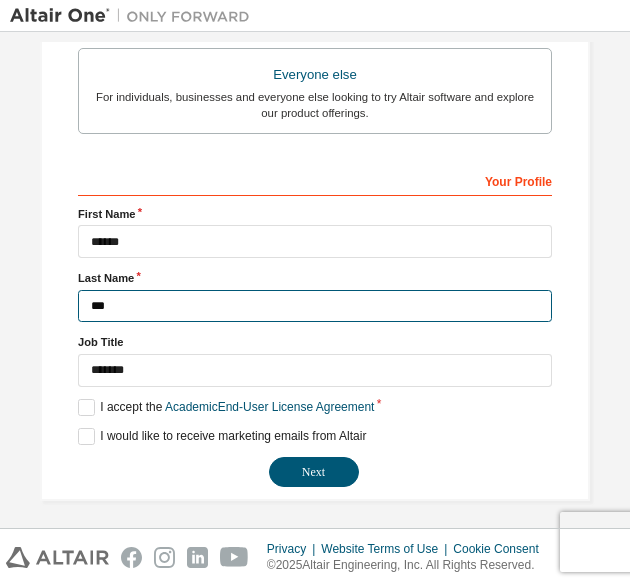 type on "**" 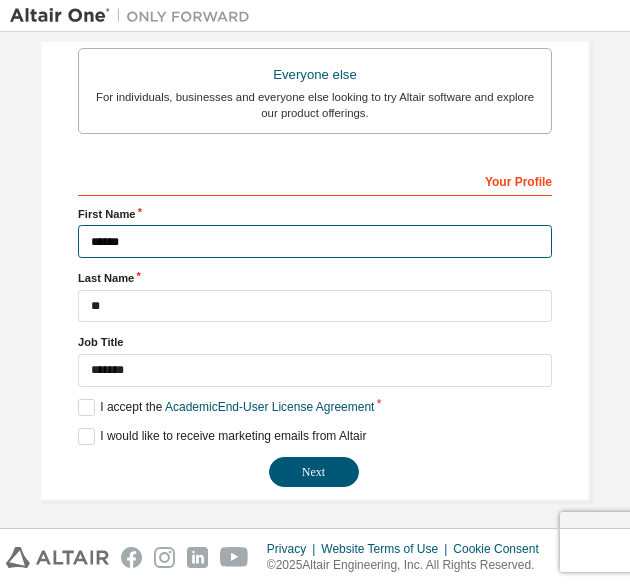 click on "******" at bounding box center (315, 241) 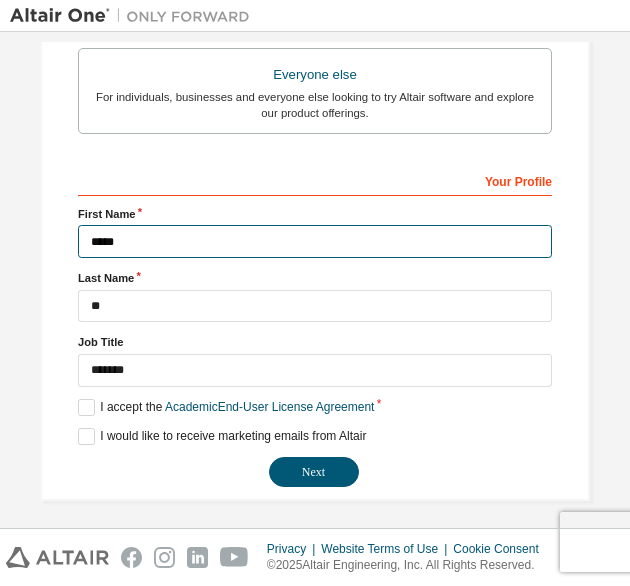 type on "******" 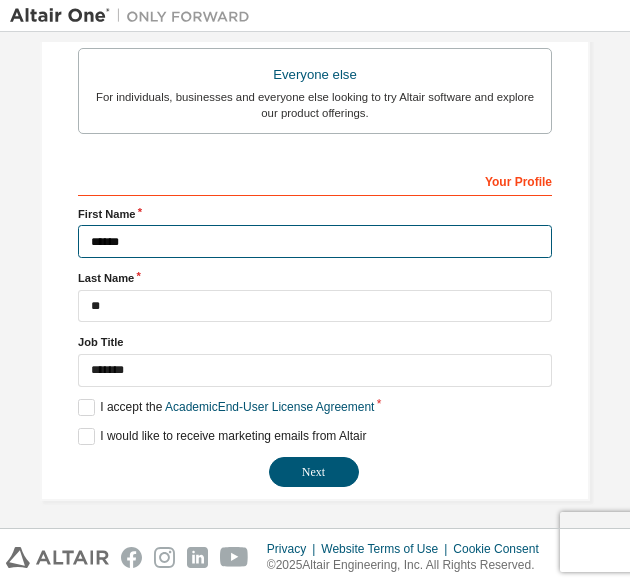 scroll, scrollTop: 642, scrollLeft: 0, axis: vertical 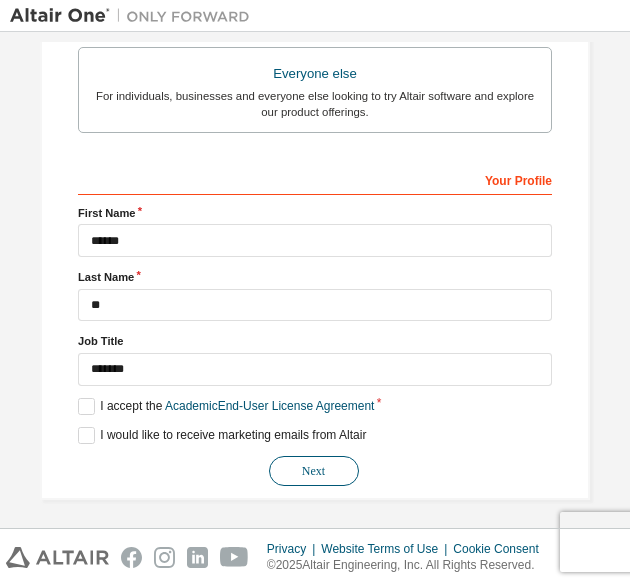 click on "Next" at bounding box center (314, 471) 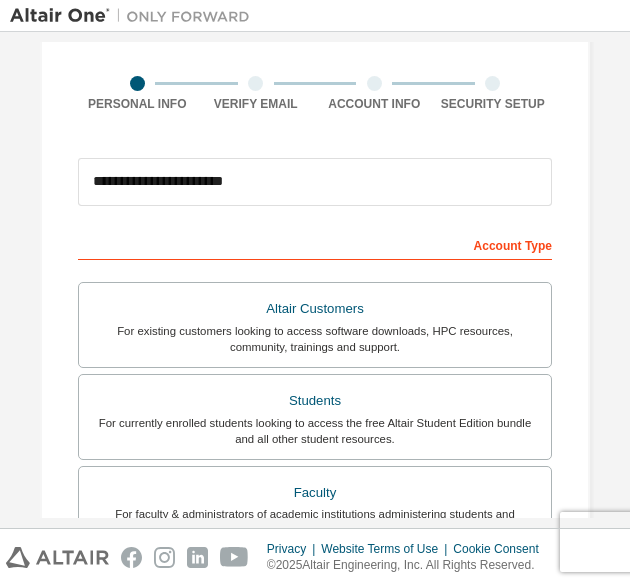 scroll, scrollTop: 0, scrollLeft: 0, axis: both 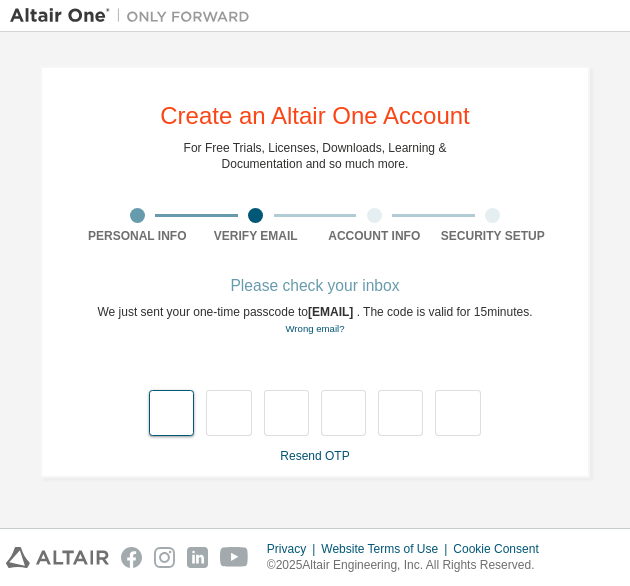 click at bounding box center (171, 413) 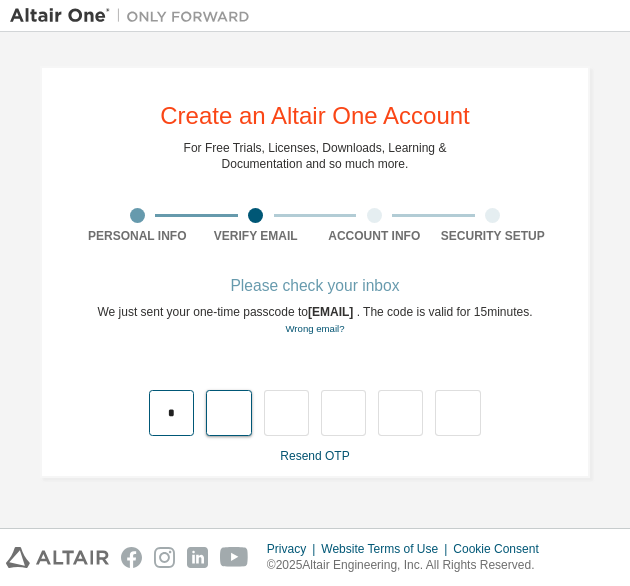 type on "*" 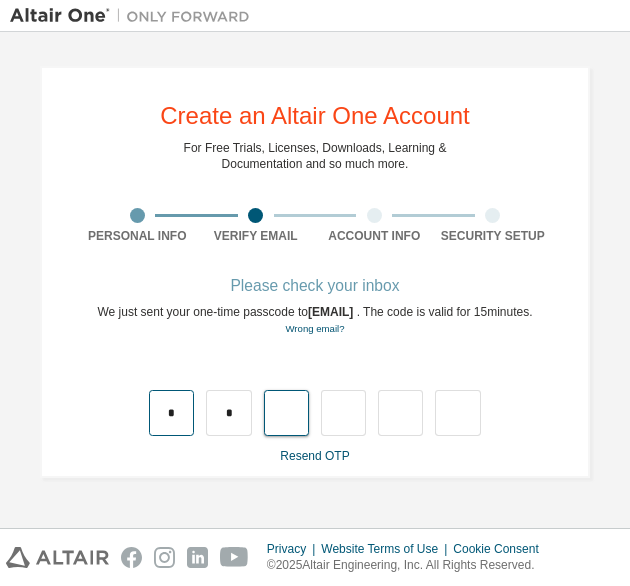 type on "*" 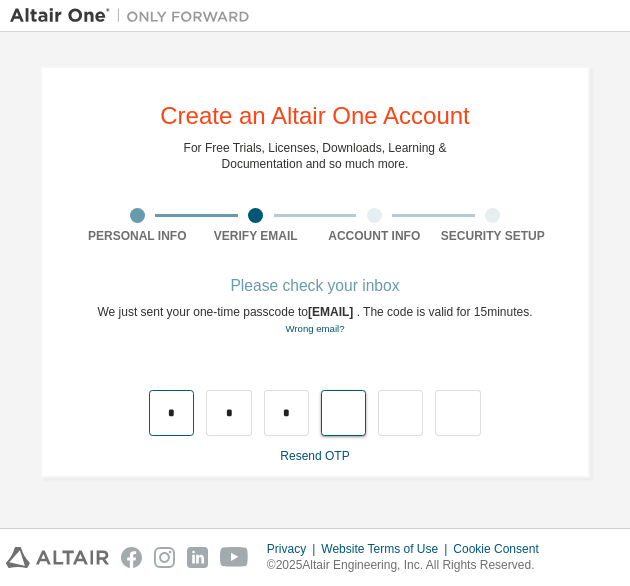 type on "*" 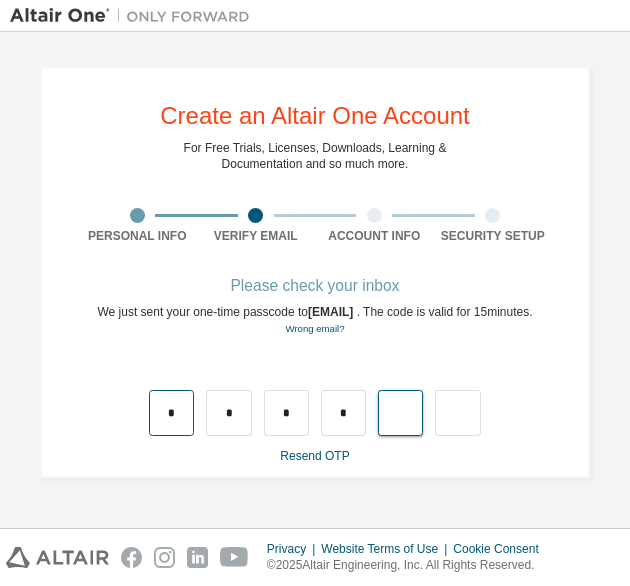 type on "*" 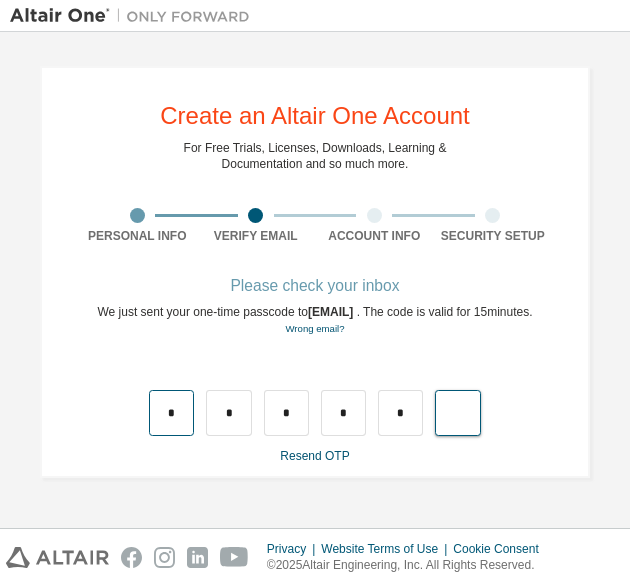 type on "*" 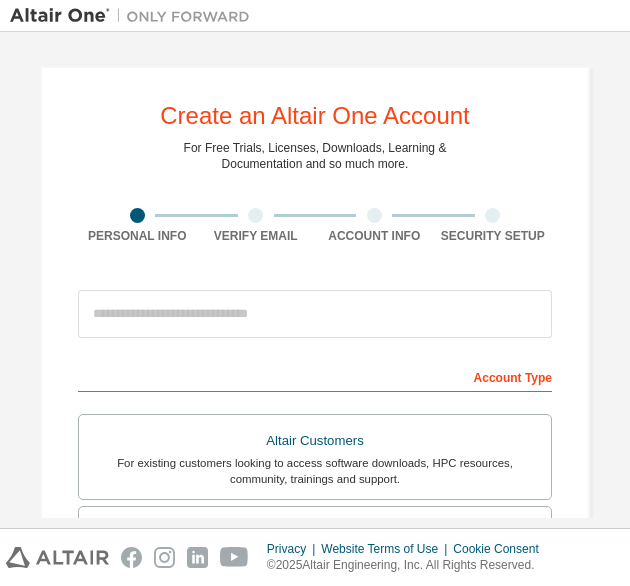 scroll, scrollTop: 0, scrollLeft: 0, axis: both 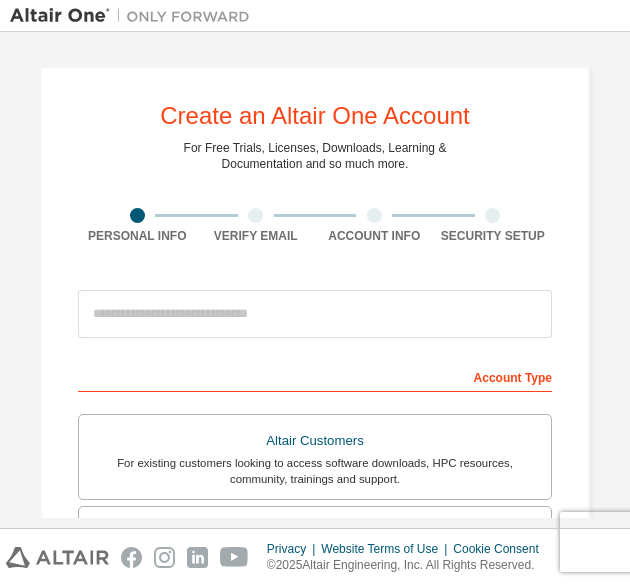 click at bounding box center (492, 215) 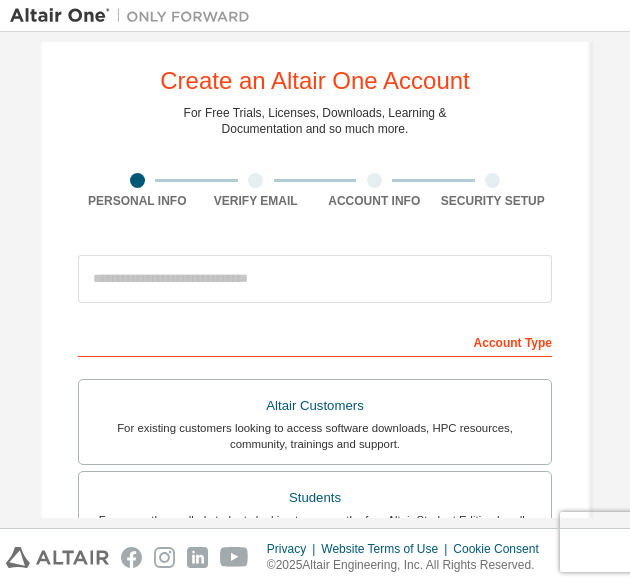 scroll, scrollTop: 28, scrollLeft: 0, axis: vertical 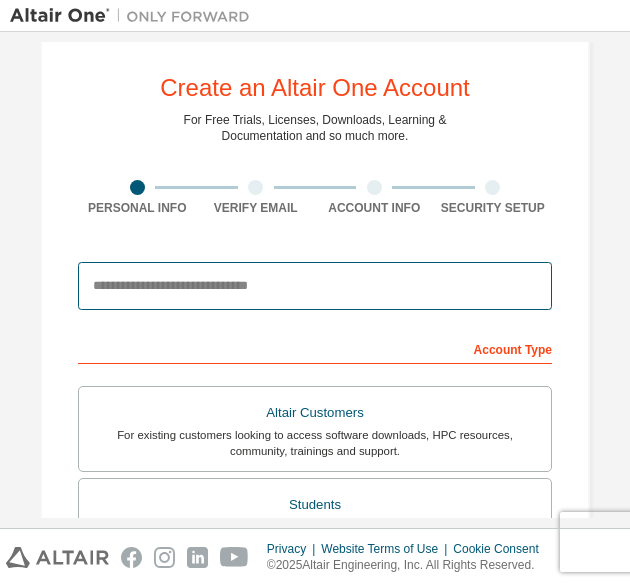 click at bounding box center [315, 286] 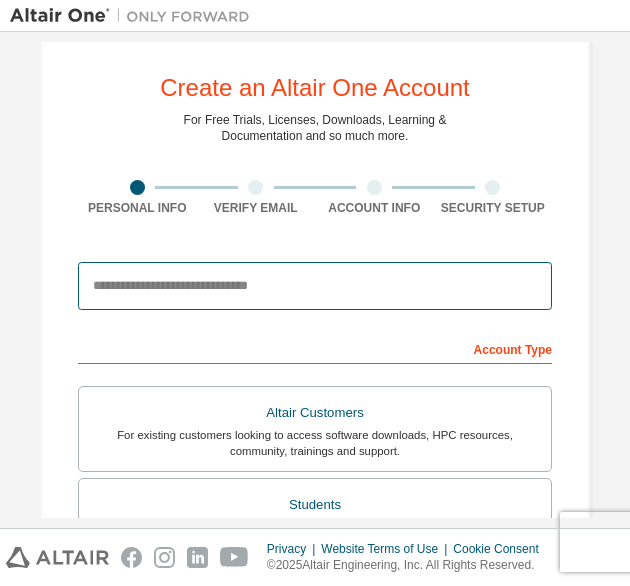 type on "**********" 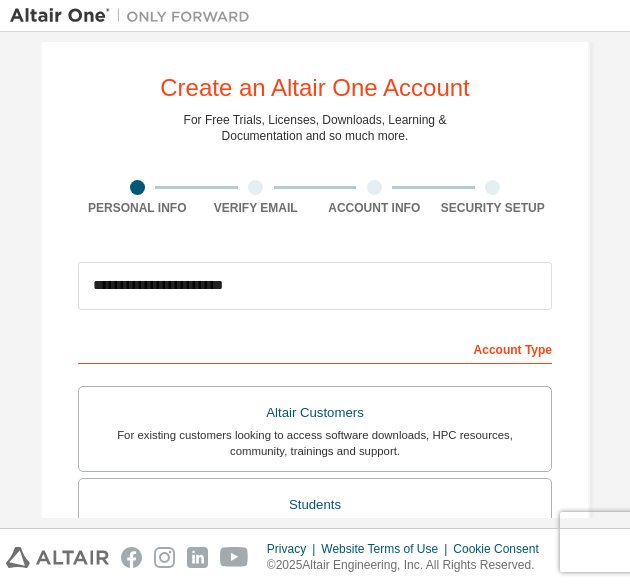 type on "******" 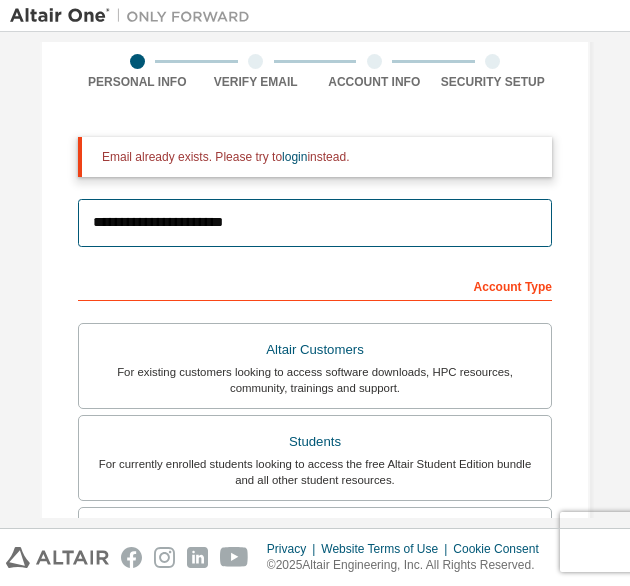 scroll, scrollTop: 0, scrollLeft: 0, axis: both 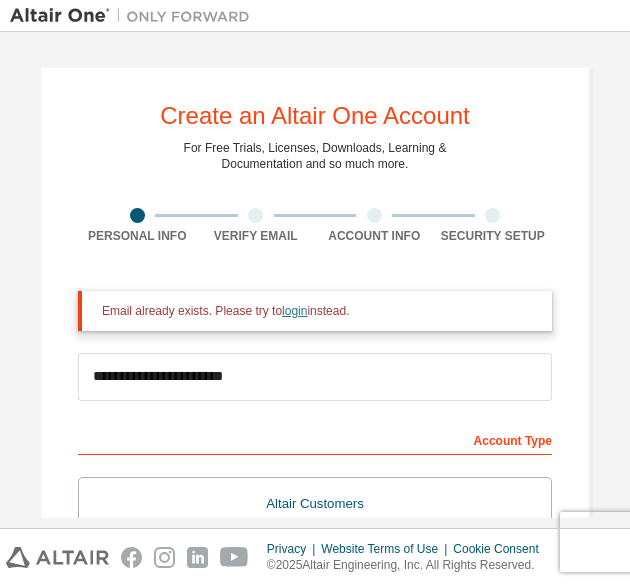 click on "login" at bounding box center [294, 311] 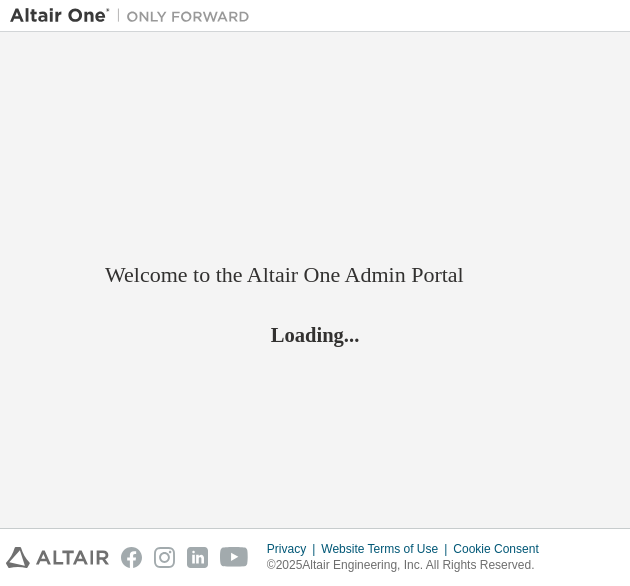 scroll, scrollTop: 0, scrollLeft: 0, axis: both 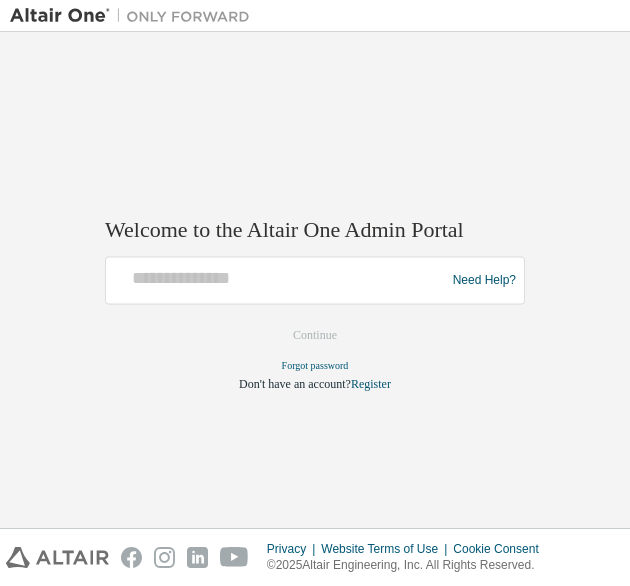 click at bounding box center [278, 281] 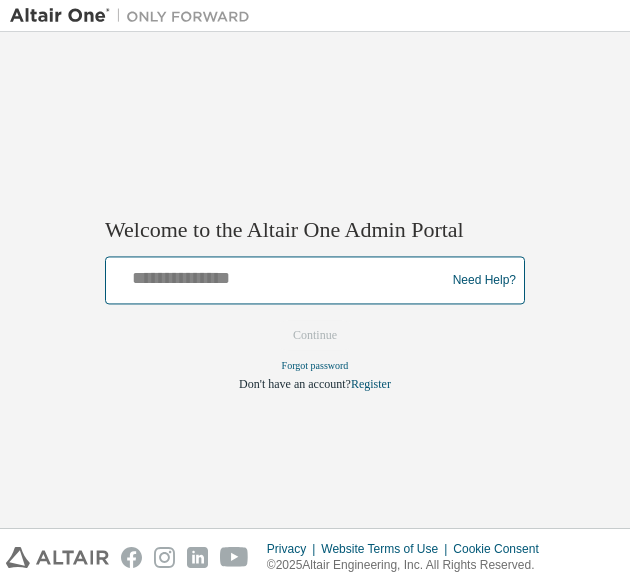 click at bounding box center (278, 276) 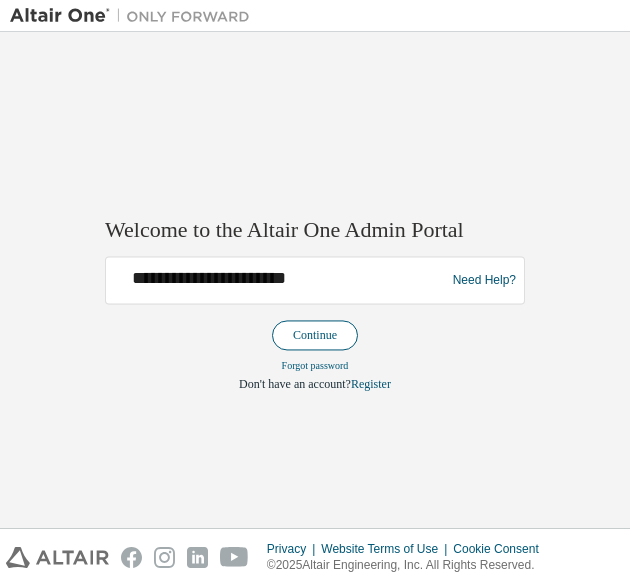 click on "Continue" at bounding box center [315, 336] 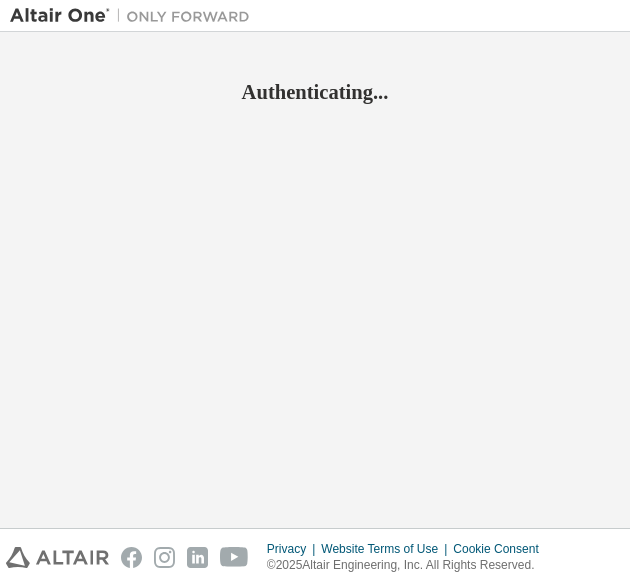scroll, scrollTop: 0, scrollLeft: 0, axis: both 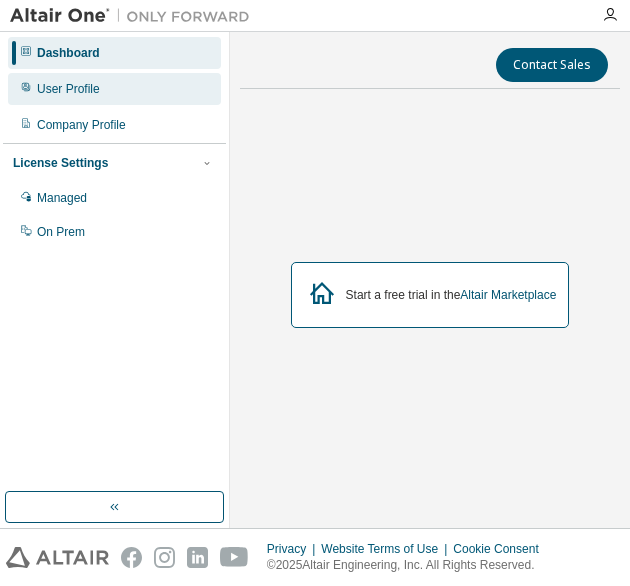 click on "User Profile" at bounding box center (114, 89) 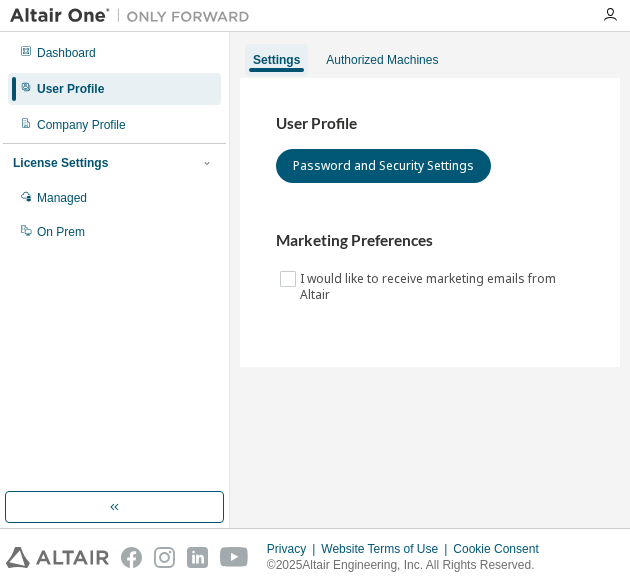 click on "License Settings" at bounding box center [114, 163] 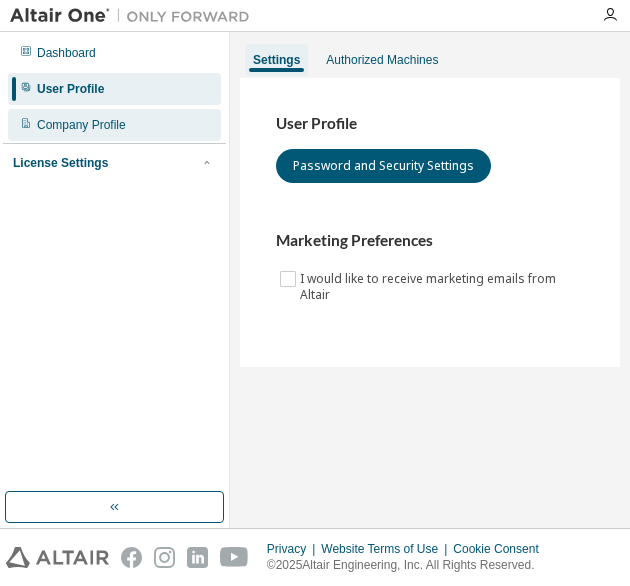 click on "Company Profile" at bounding box center (114, 125) 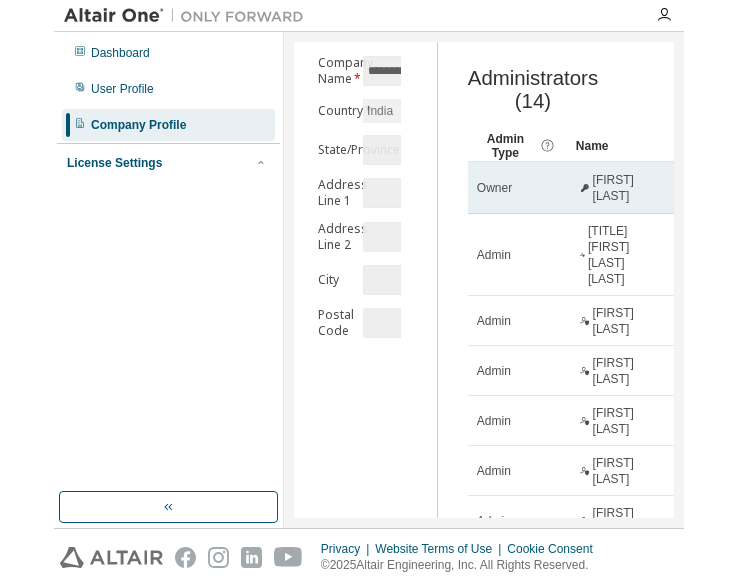 scroll, scrollTop: 52, scrollLeft: 0, axis: vertical 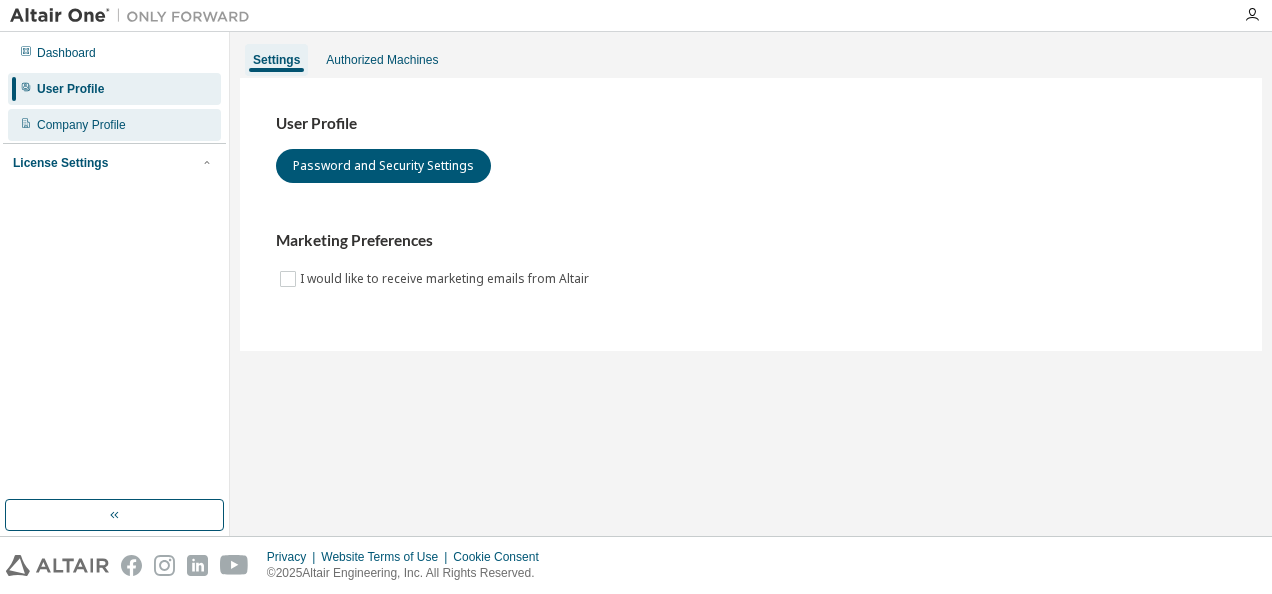 click on "Company Profile" at bounding box center (114, 125) 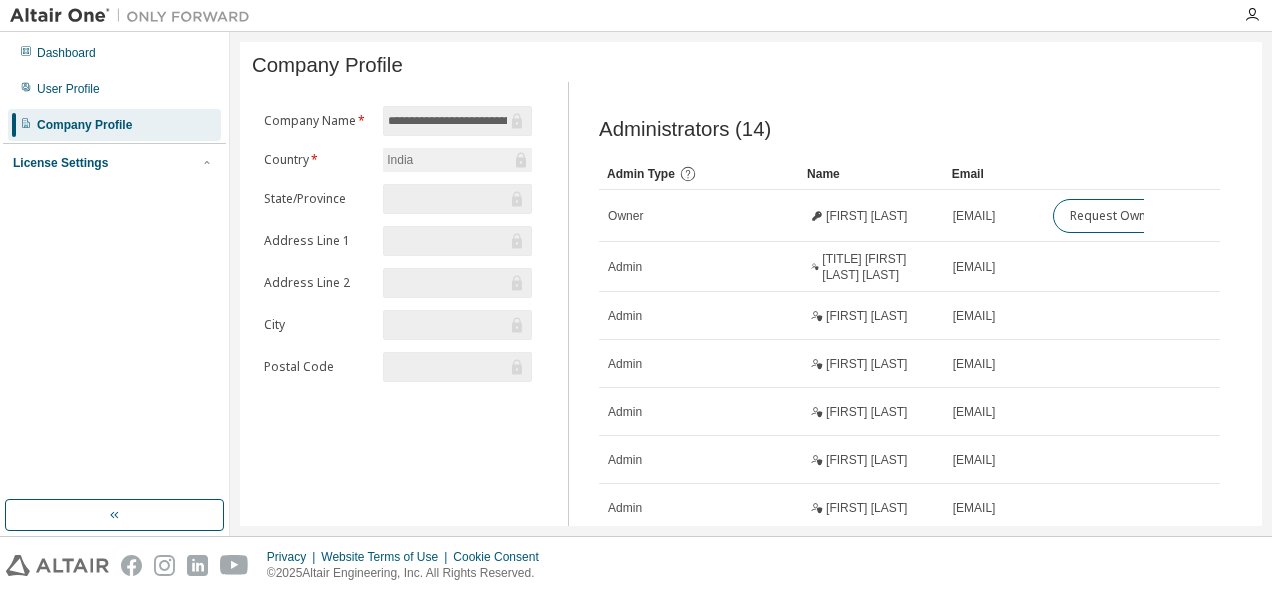 scroll, scrollTop: 1, scrollLeft: 0, axis: vertical 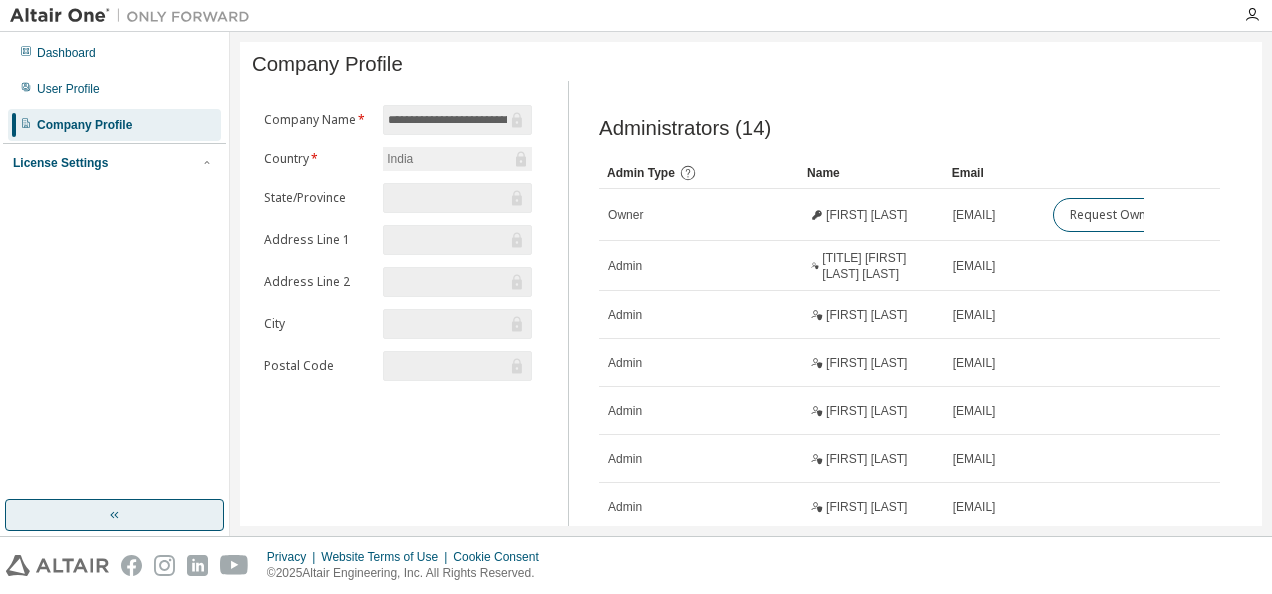 click at bounding box center (114, 515) 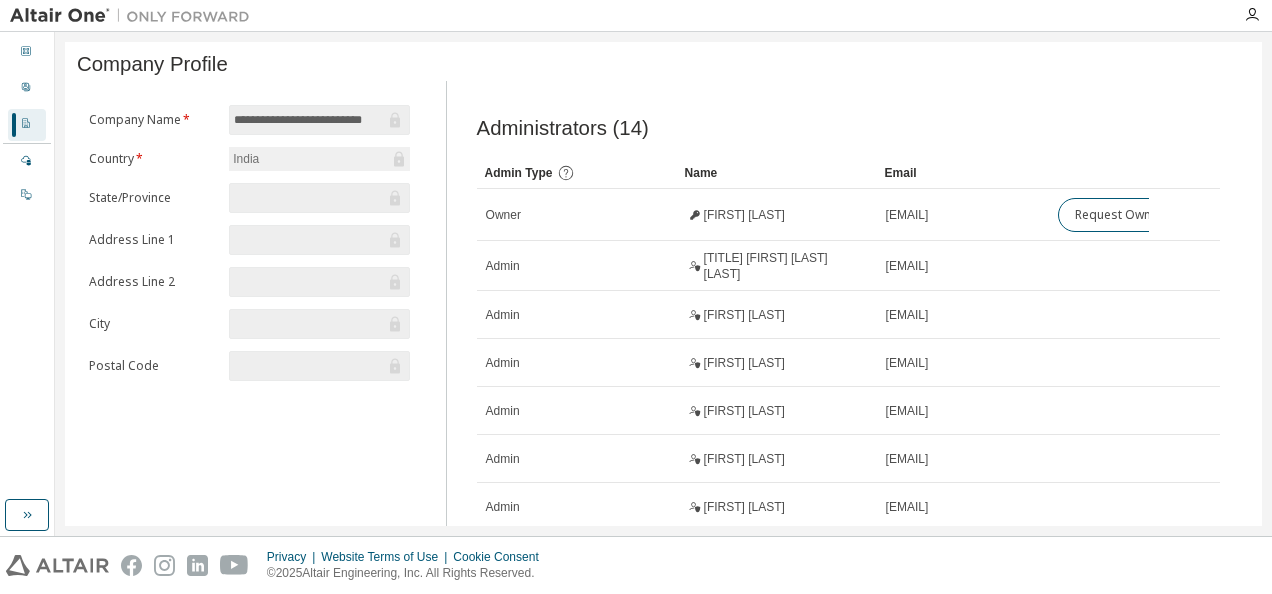 drag, startPoint x: 1124, startPoint y: 222, endPoint x: 1034, endPoint y: 88, distance: 161.41872 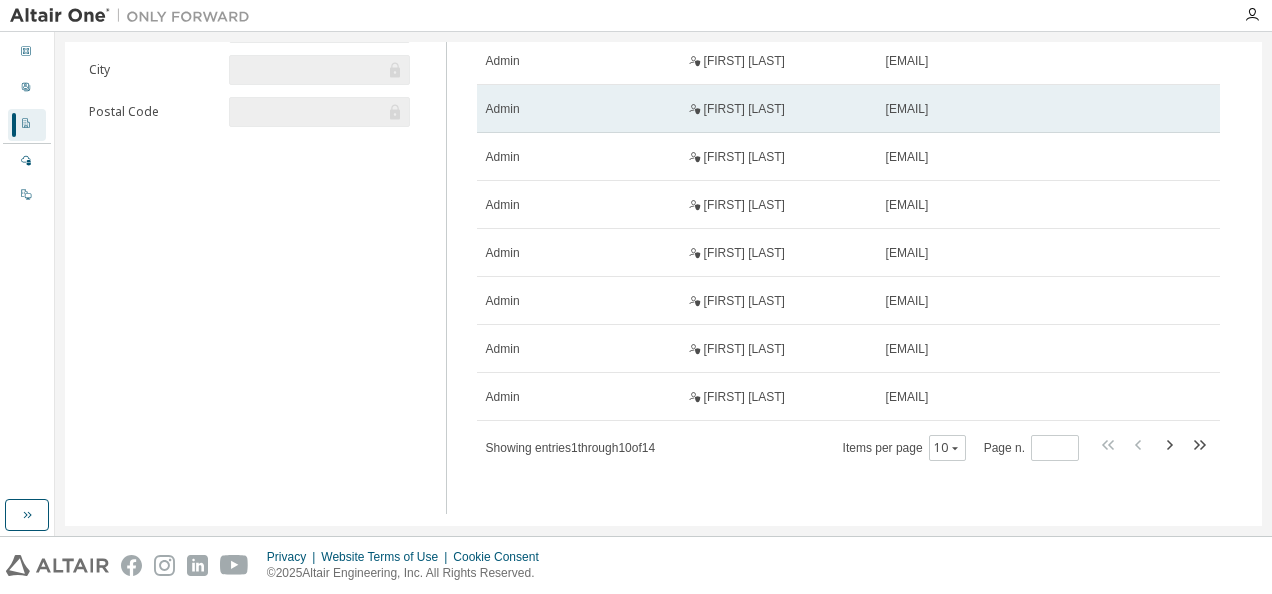 scroll, scrollTop: 0, scrollLeft: 0, axis: both 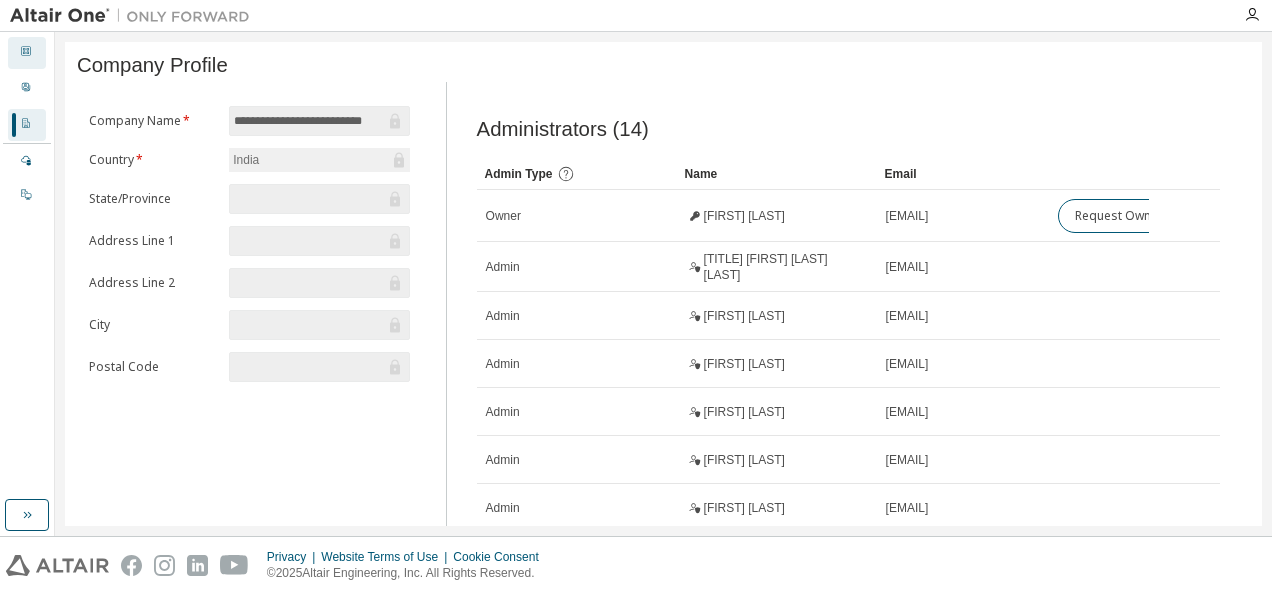 click on "Dashboard" at bounding box center [27, 53] 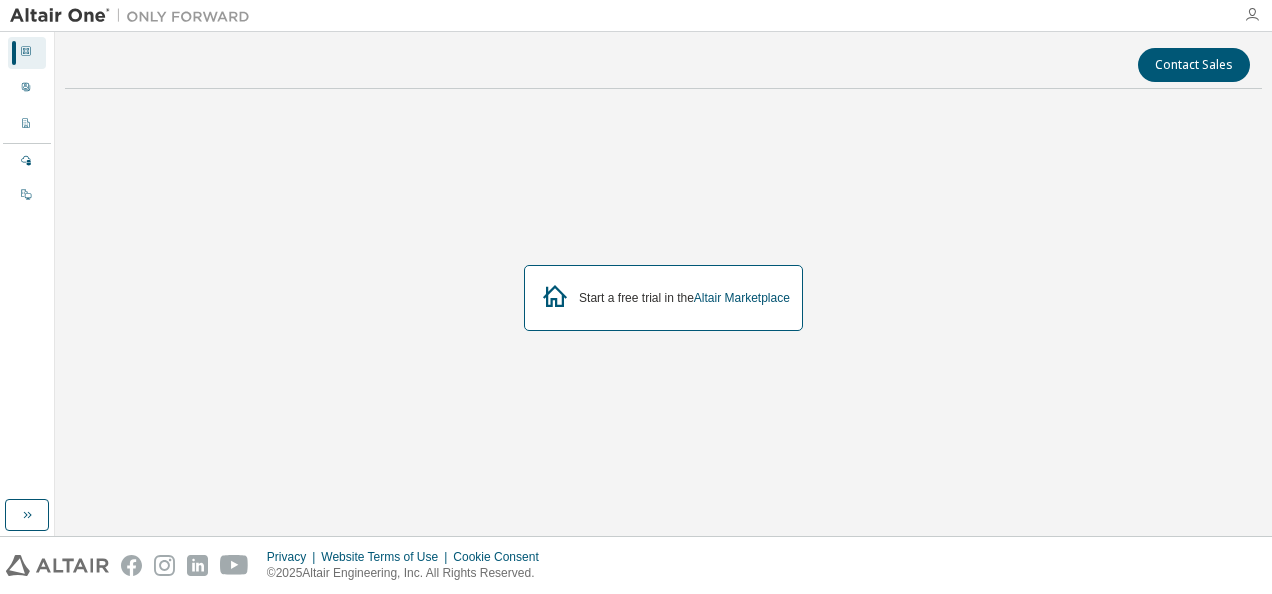 click at bounding box center [1252, 15] 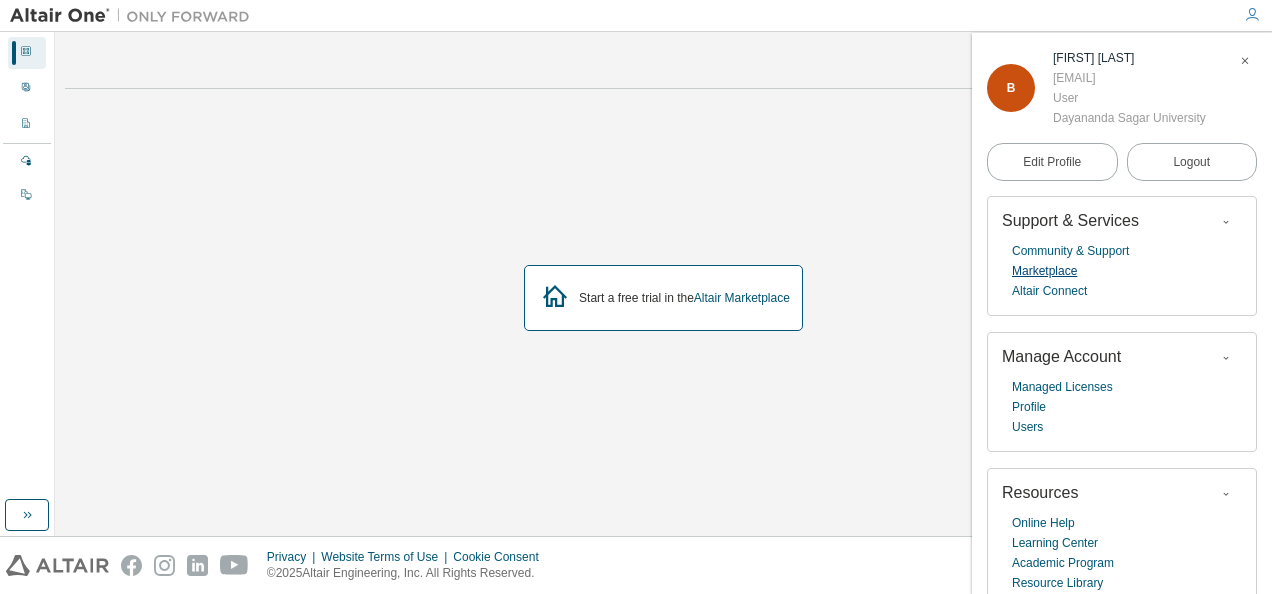 scroll, scrollTop: 35, scrollLeft: 0, axis: vertical 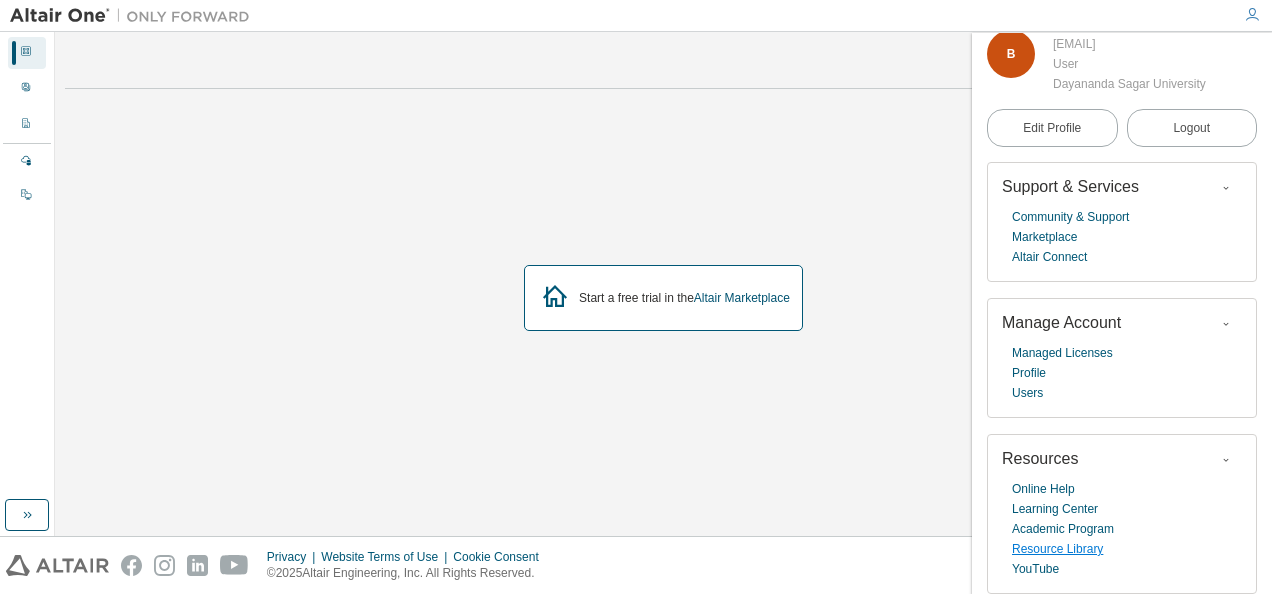 click on "Resource Library" at bounding box center (1057, 549) 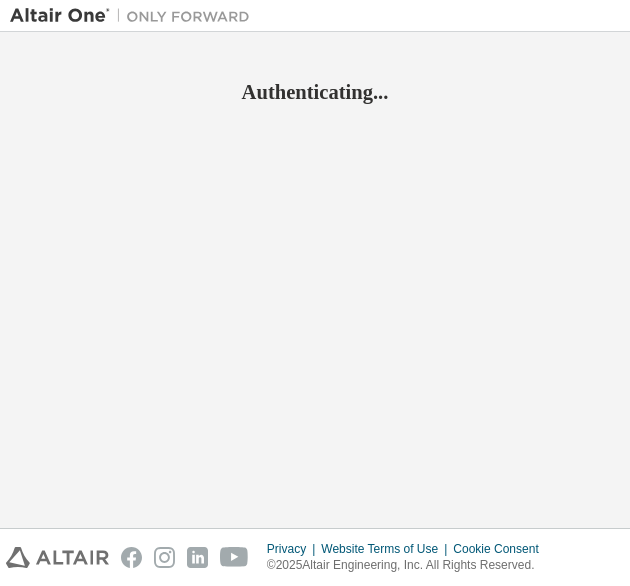 scroll, scrollTop: 0, scrollLeft: 0, axis: both 